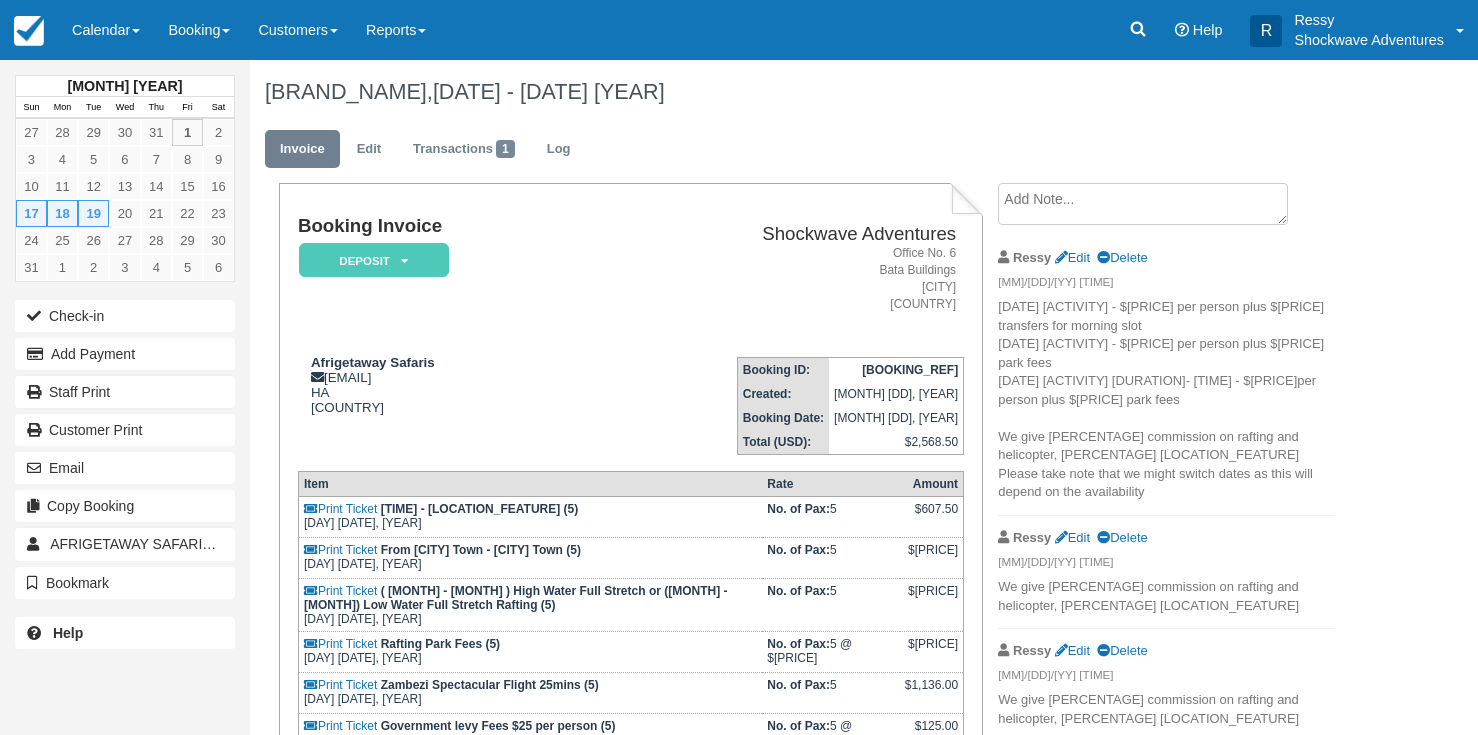 scroll, scrollTop: 0, scrollLeft: 0, axis: both 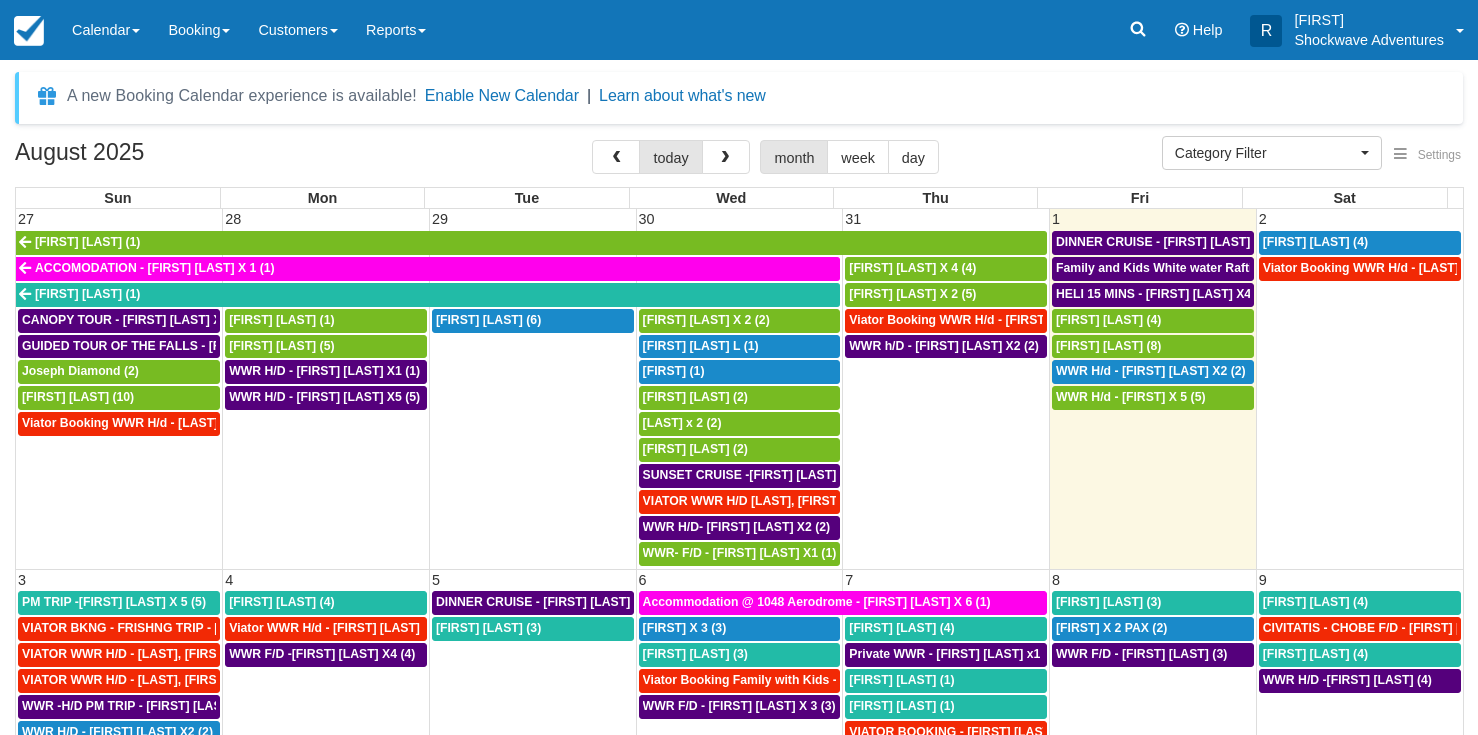 select 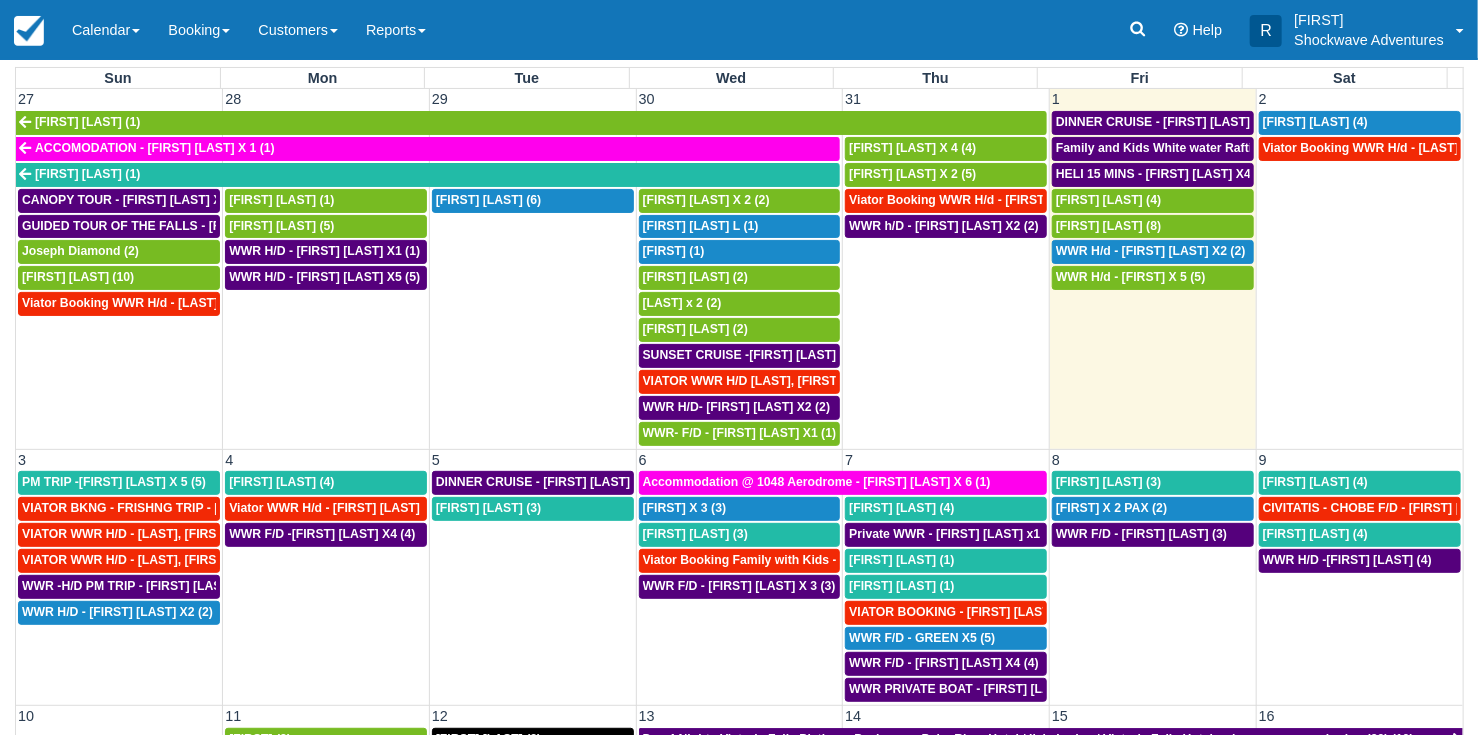 scroll, scrollTop: 80, scrollLeft: 0, axis: vertical 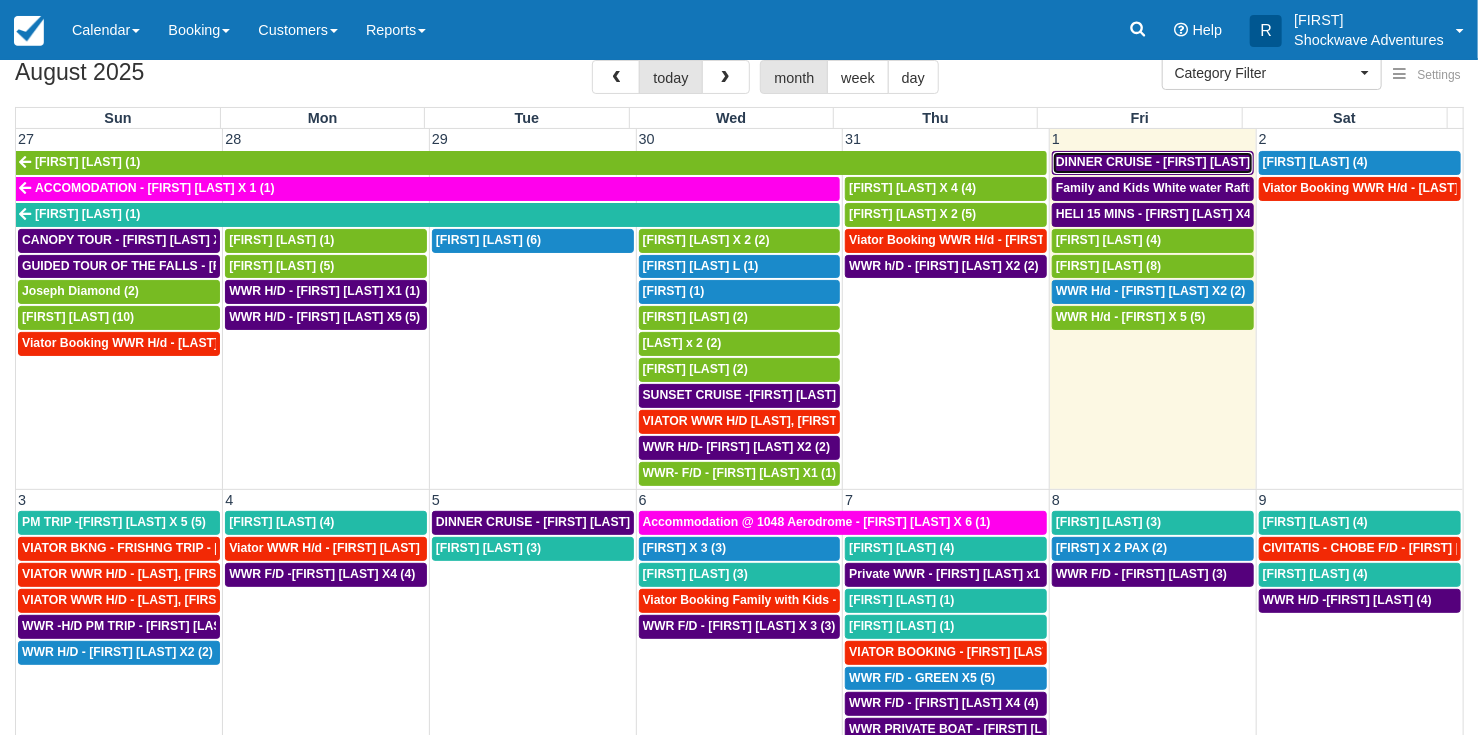 click on "DINNER CRUISE - [FIRST] [LAST] X4 (4)" at bounding box center [1171, 162] 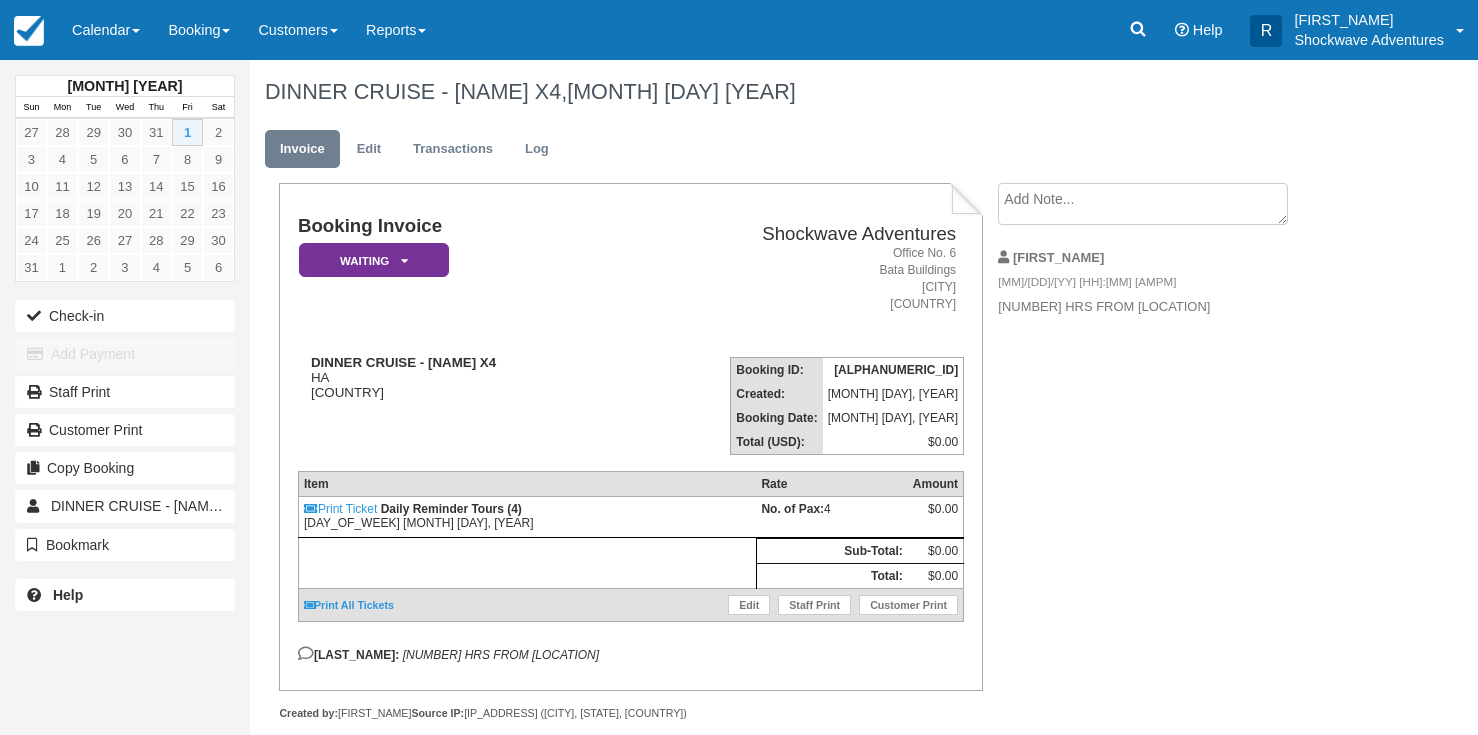 scroll, scrollTop: 0, scrollLeft: 0, axis: both 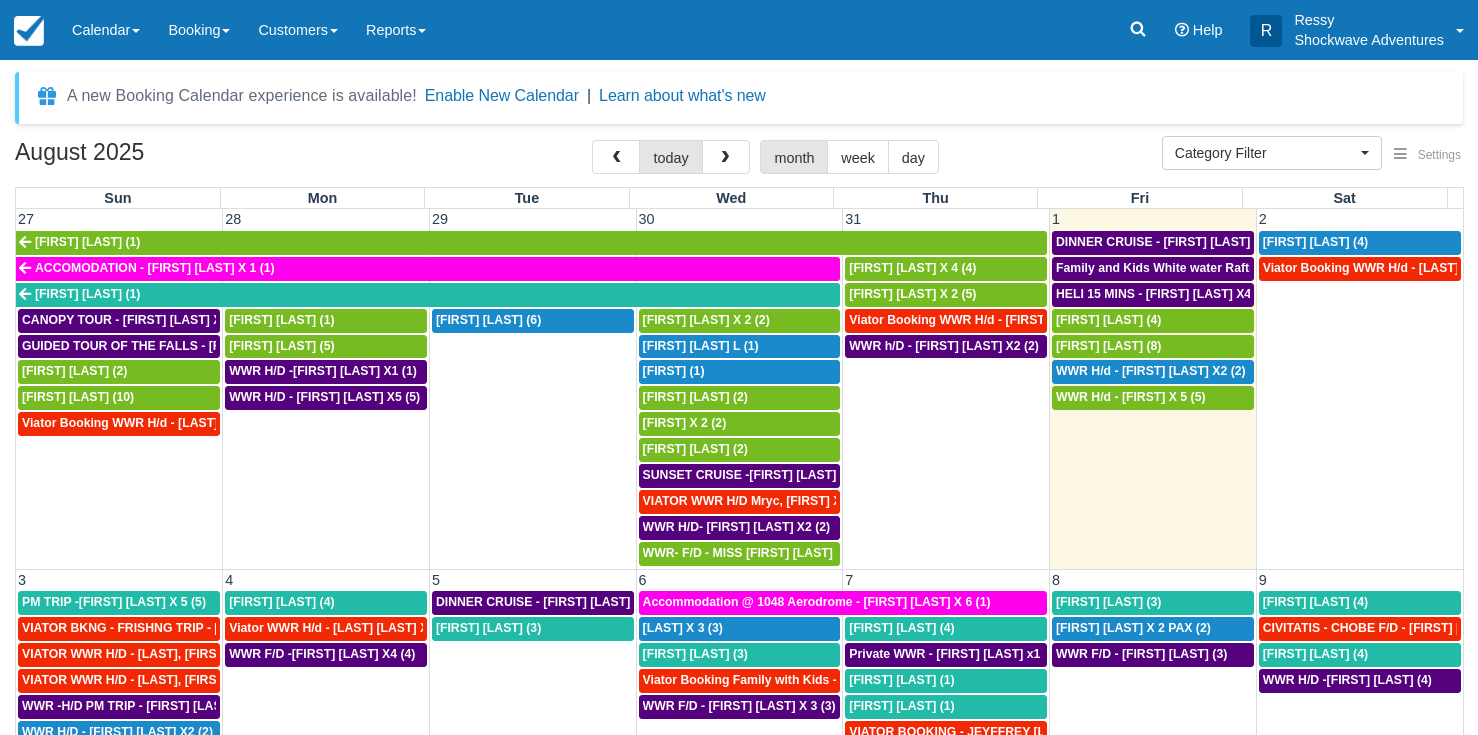 select 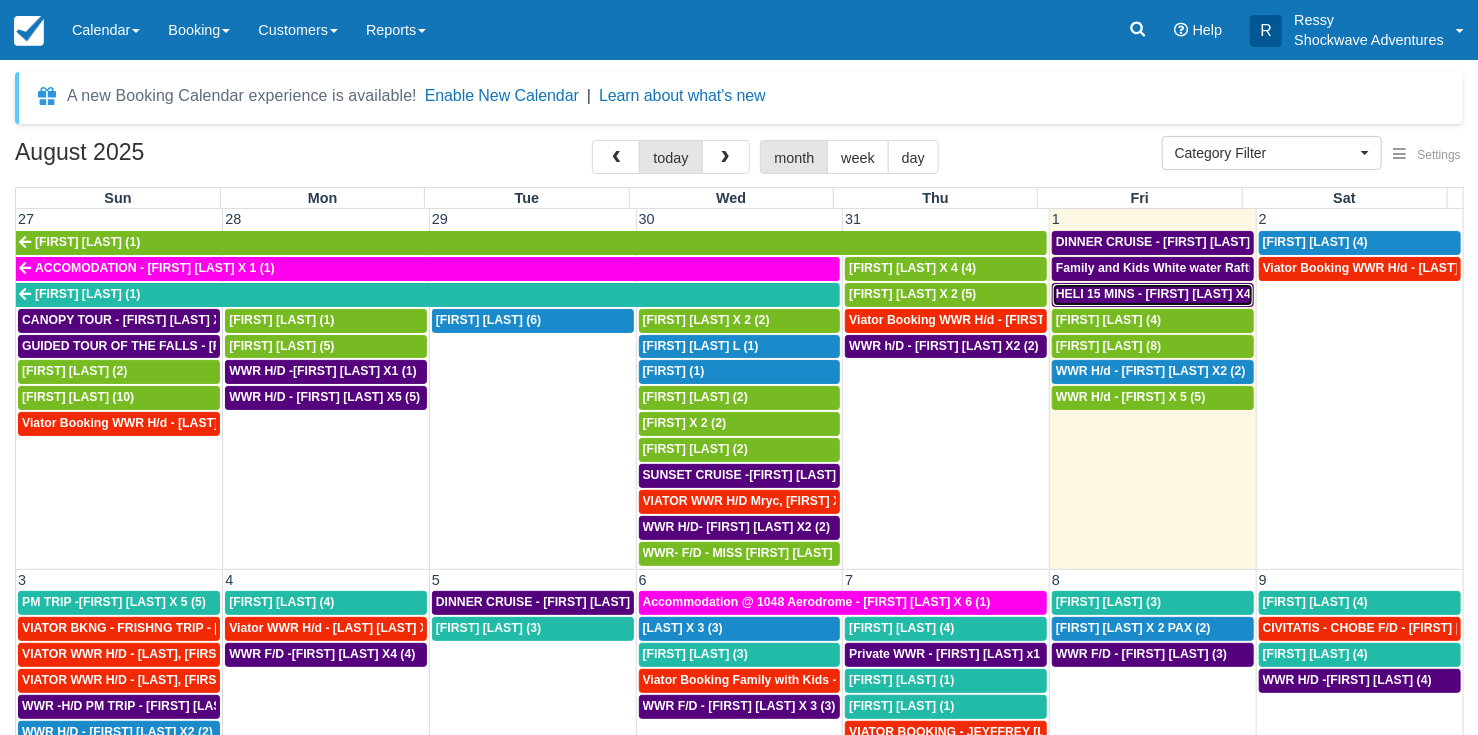 click on "HELI 15 MINS - [FIRST] [LAST] X4 (4)" at bounding box center (1162, 294) 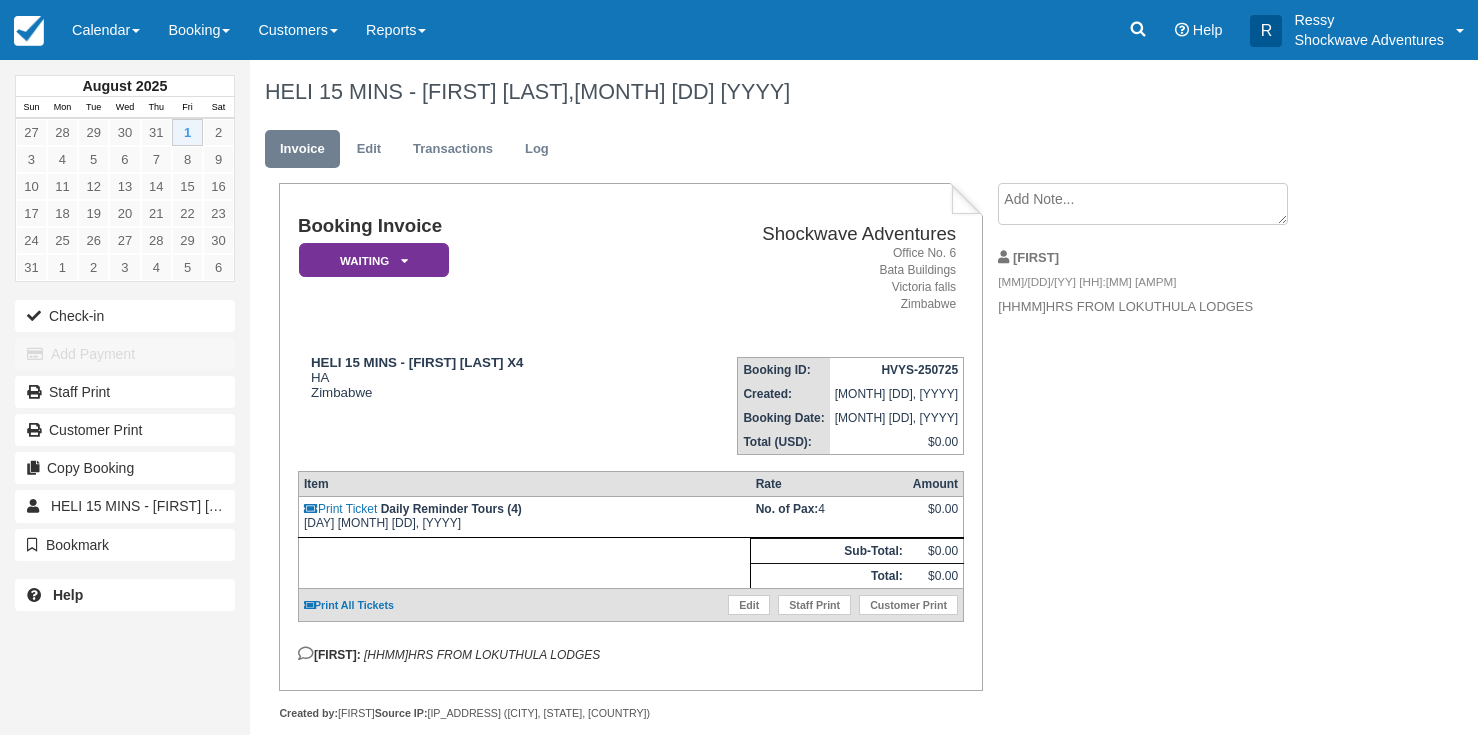 scroll, scrollTop: 0, scrollLeft: 0, axis: both 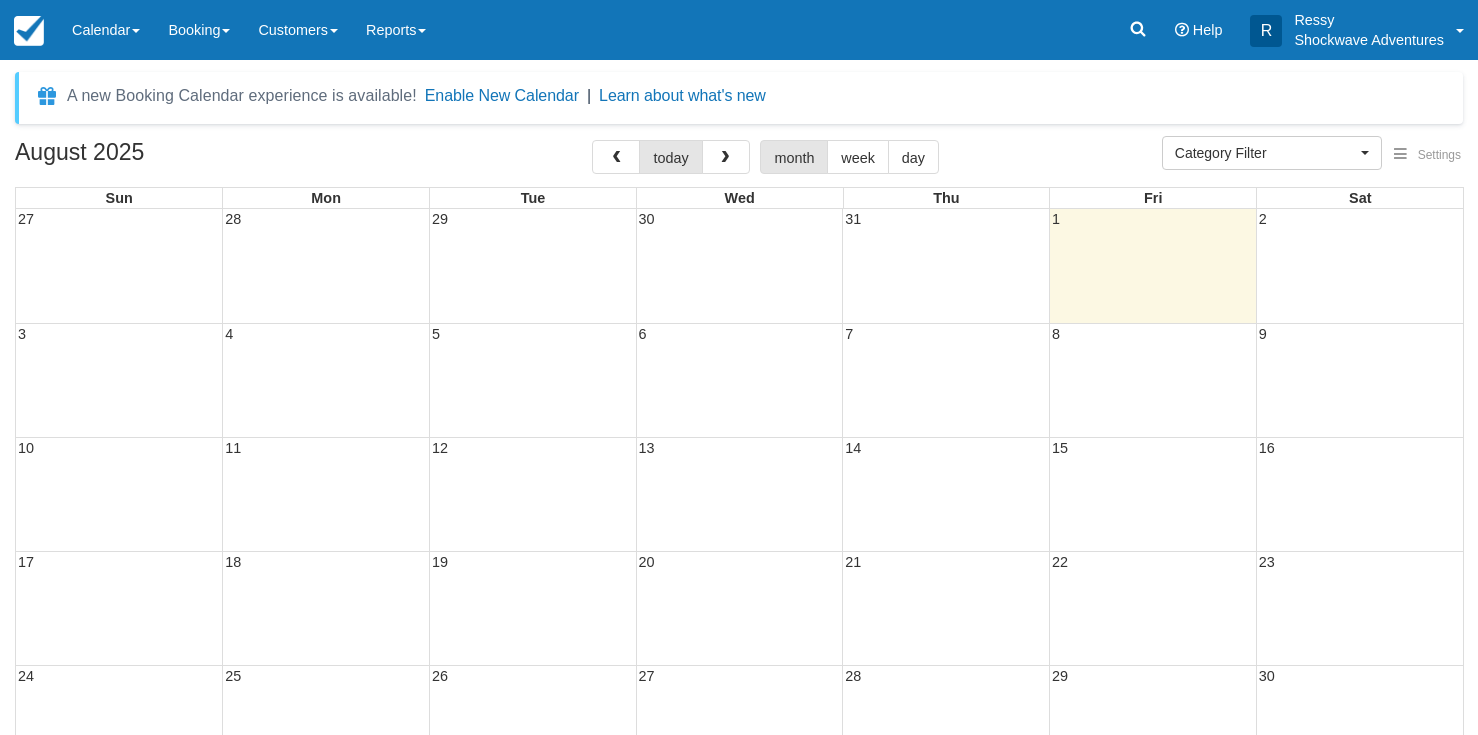select 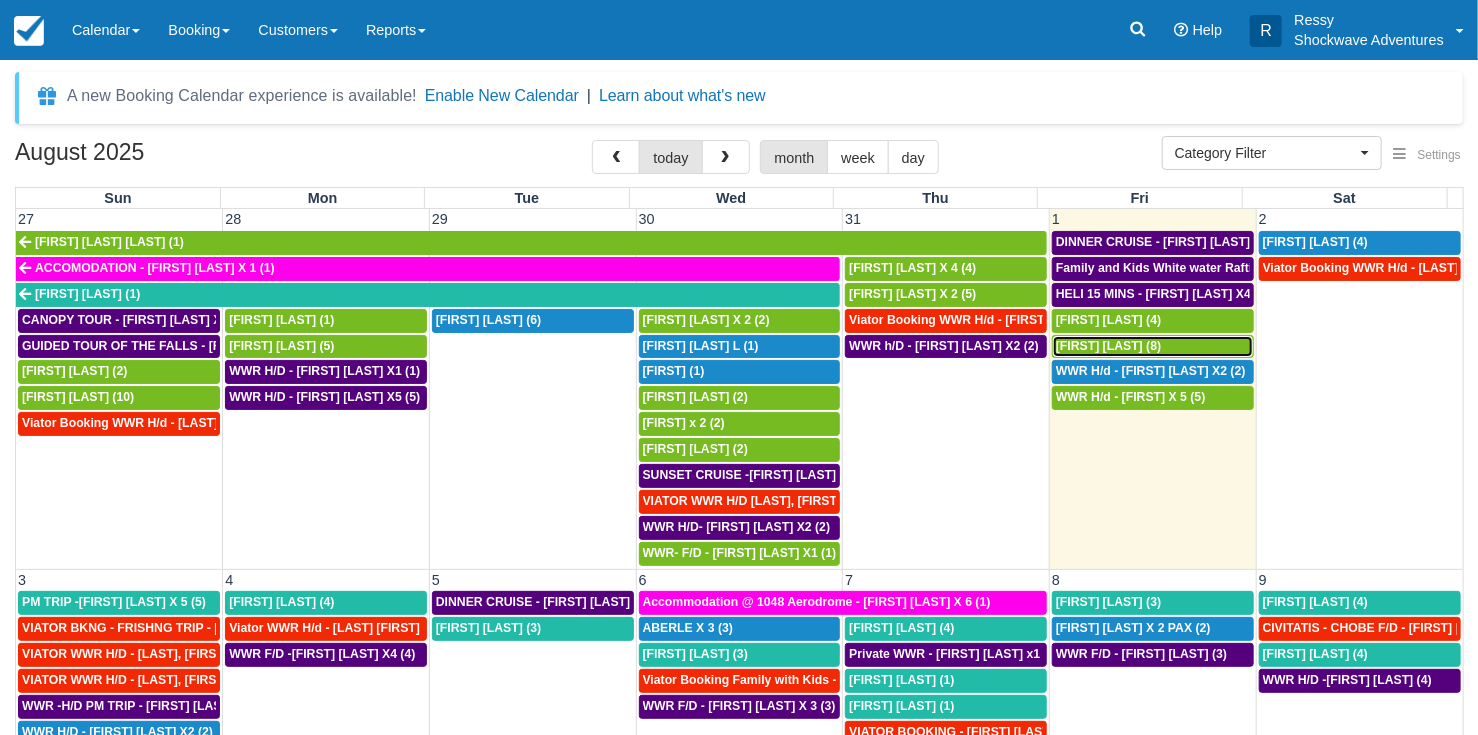 click on "[FIRST] [LAST] (8)" at bounding box center [1108, 346] 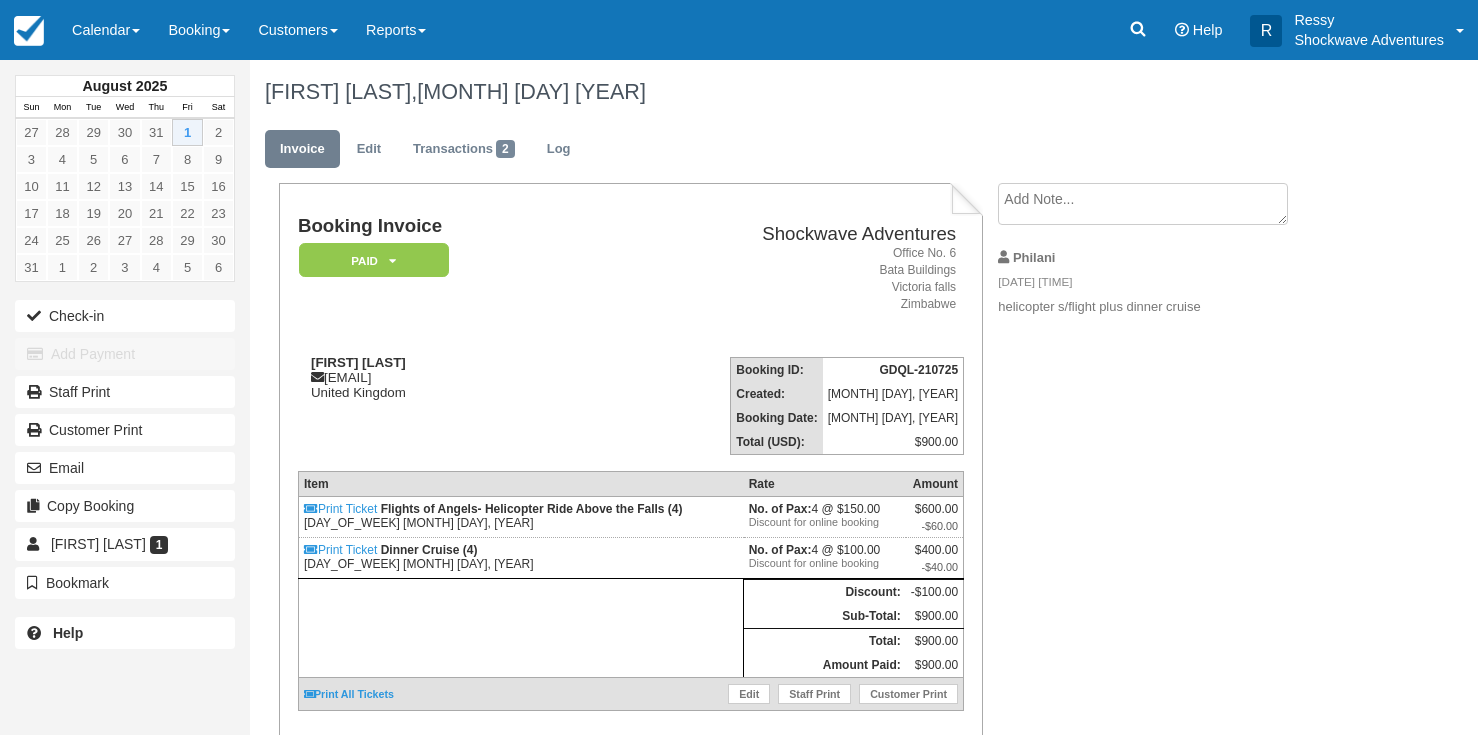 scroll, scrollTop: 0, scrollLeft: 0, axis: both 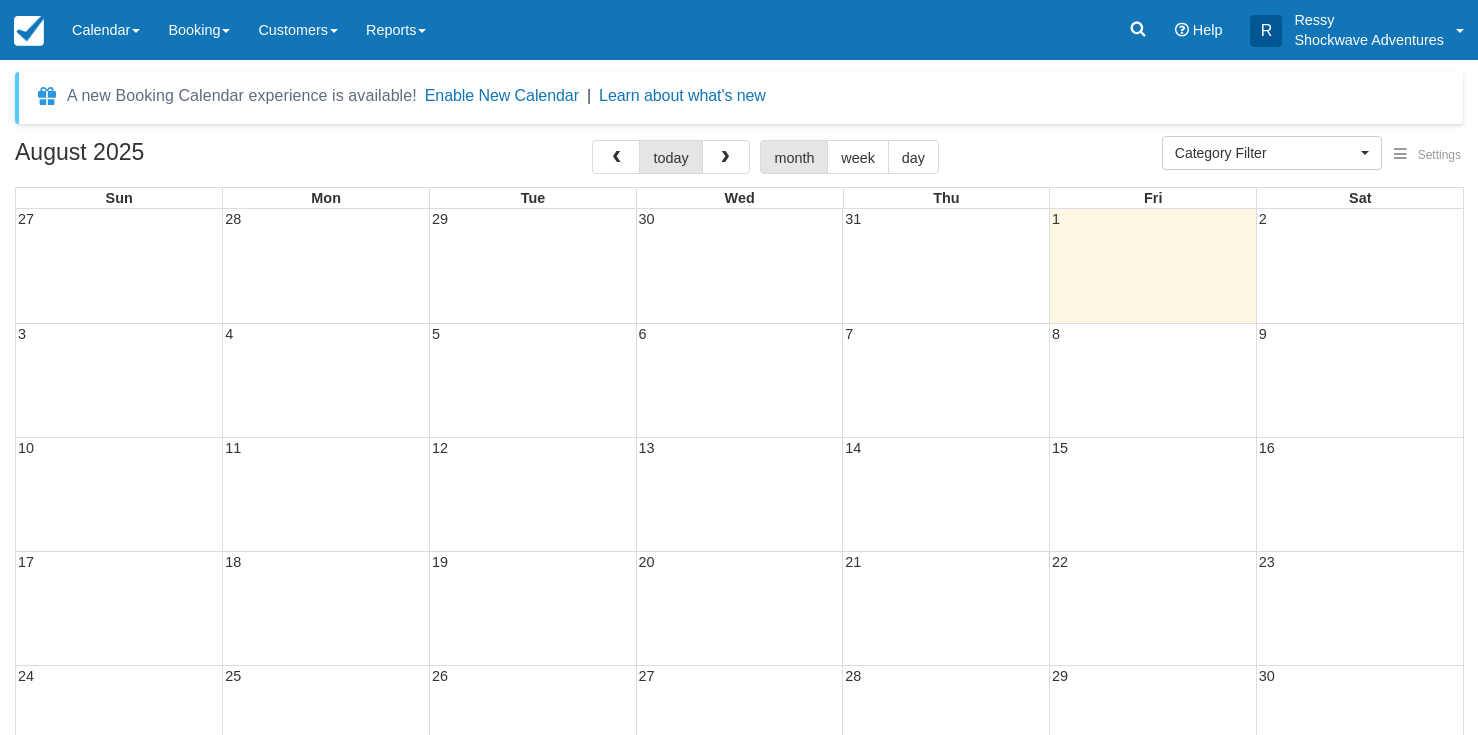 select 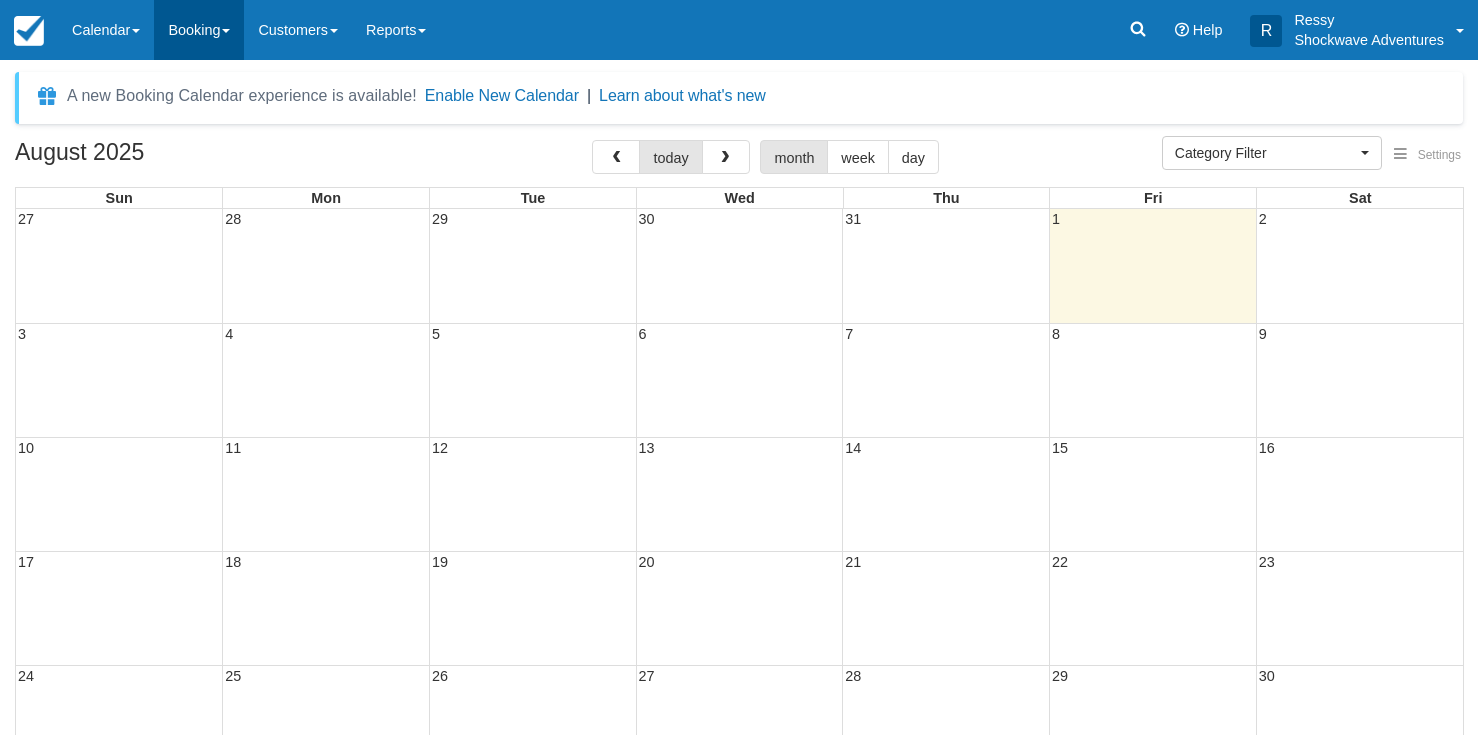 scroll, scrollTop: 0, scrollLeft: 0, axis: both 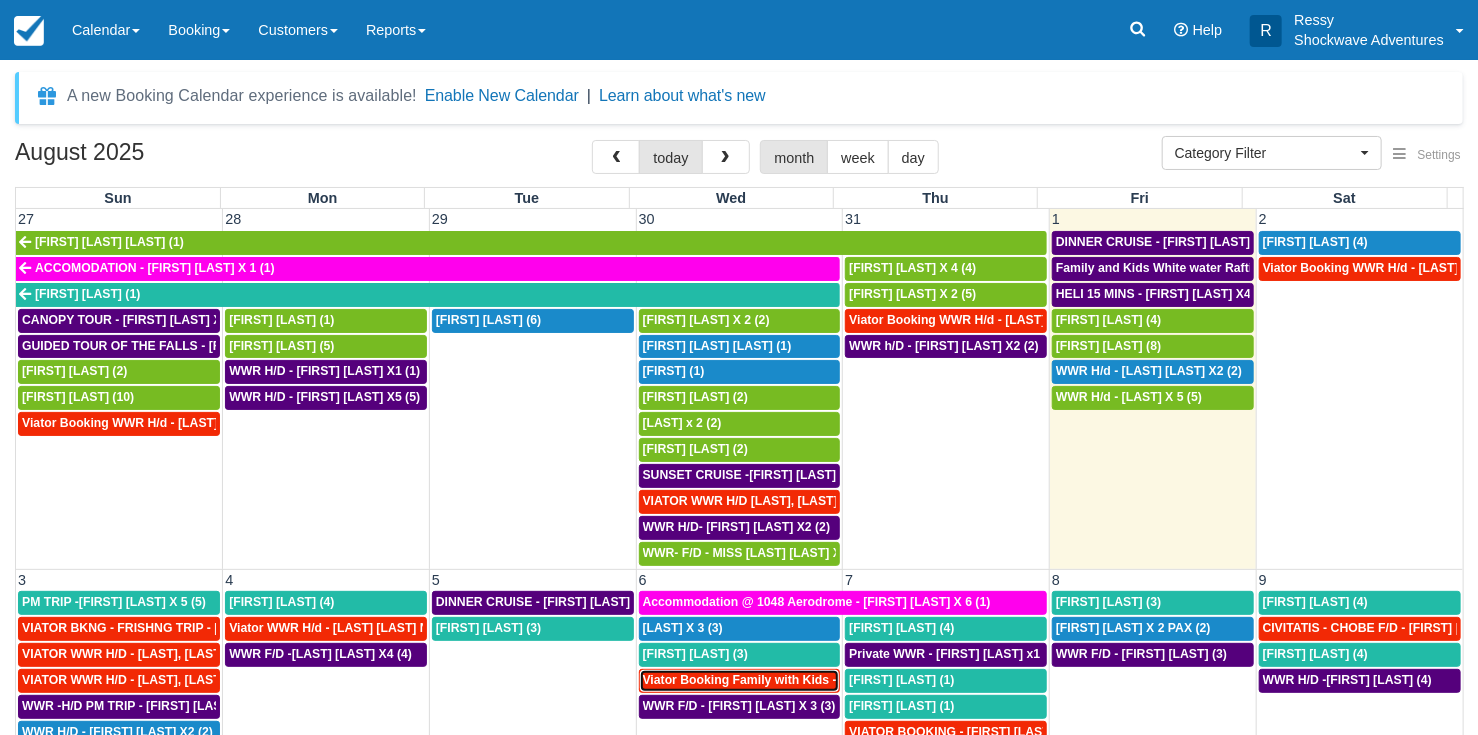 click on "Viator Booking Family with Kids - [FIRST] [LAST] X 4 (4)" at bounding box center [805, 680] 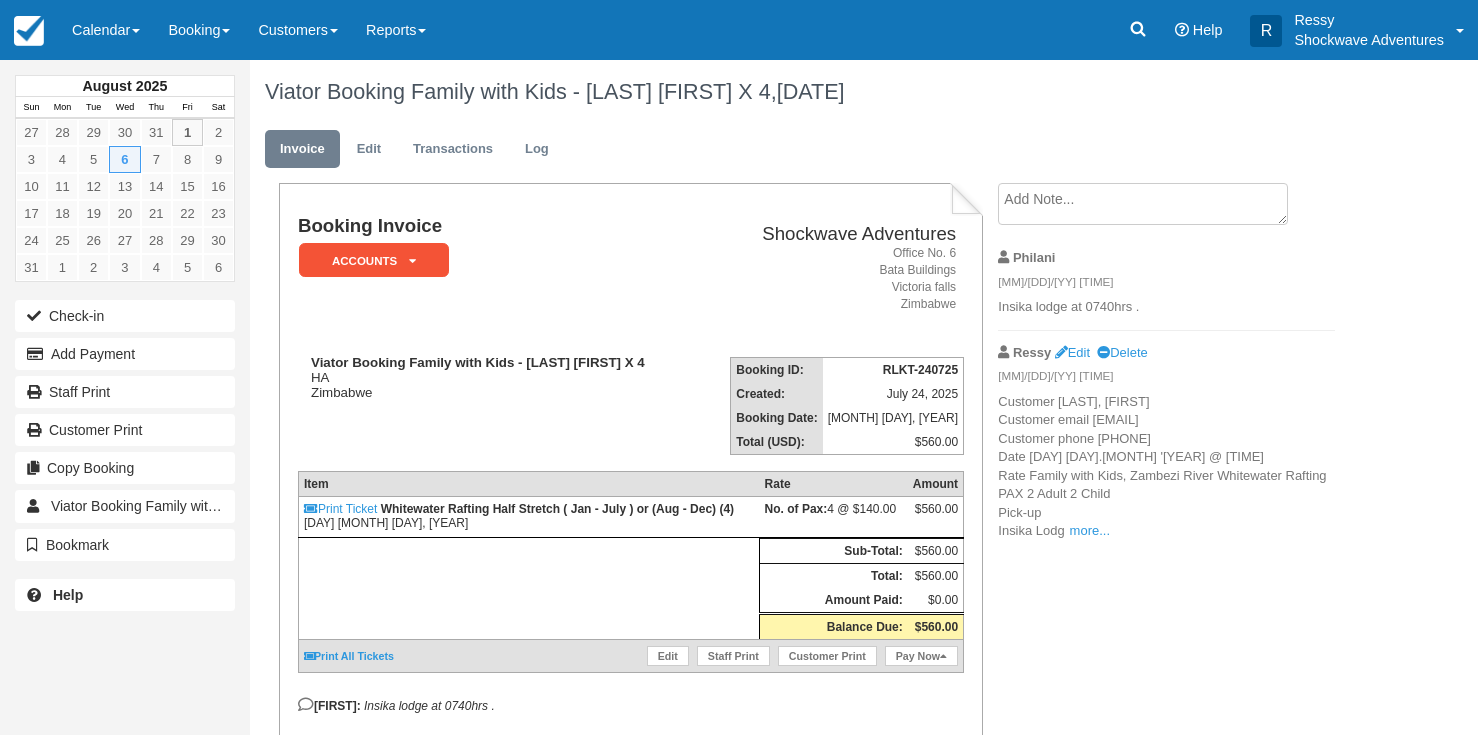 scroll, scrollTop: 0, scrollLeft: 0, axis: both 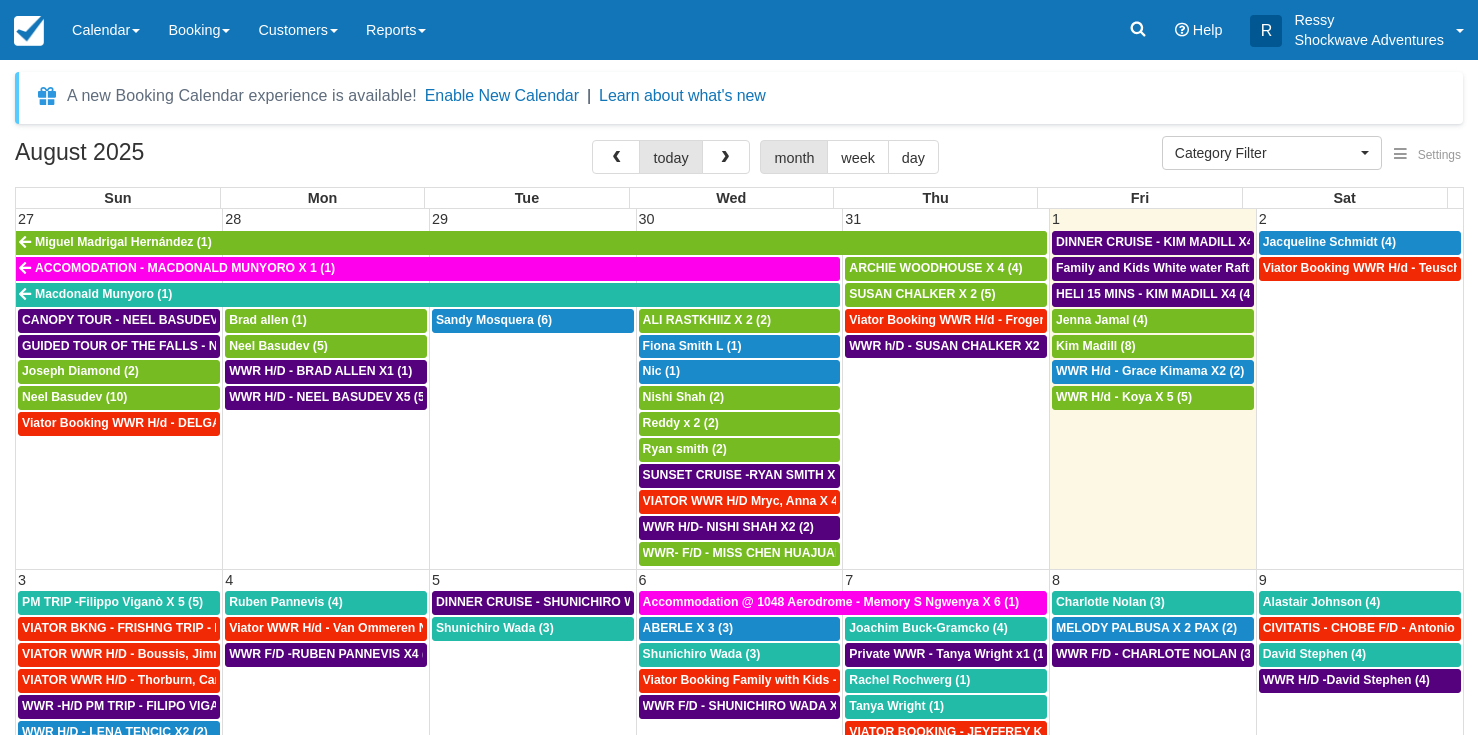 select 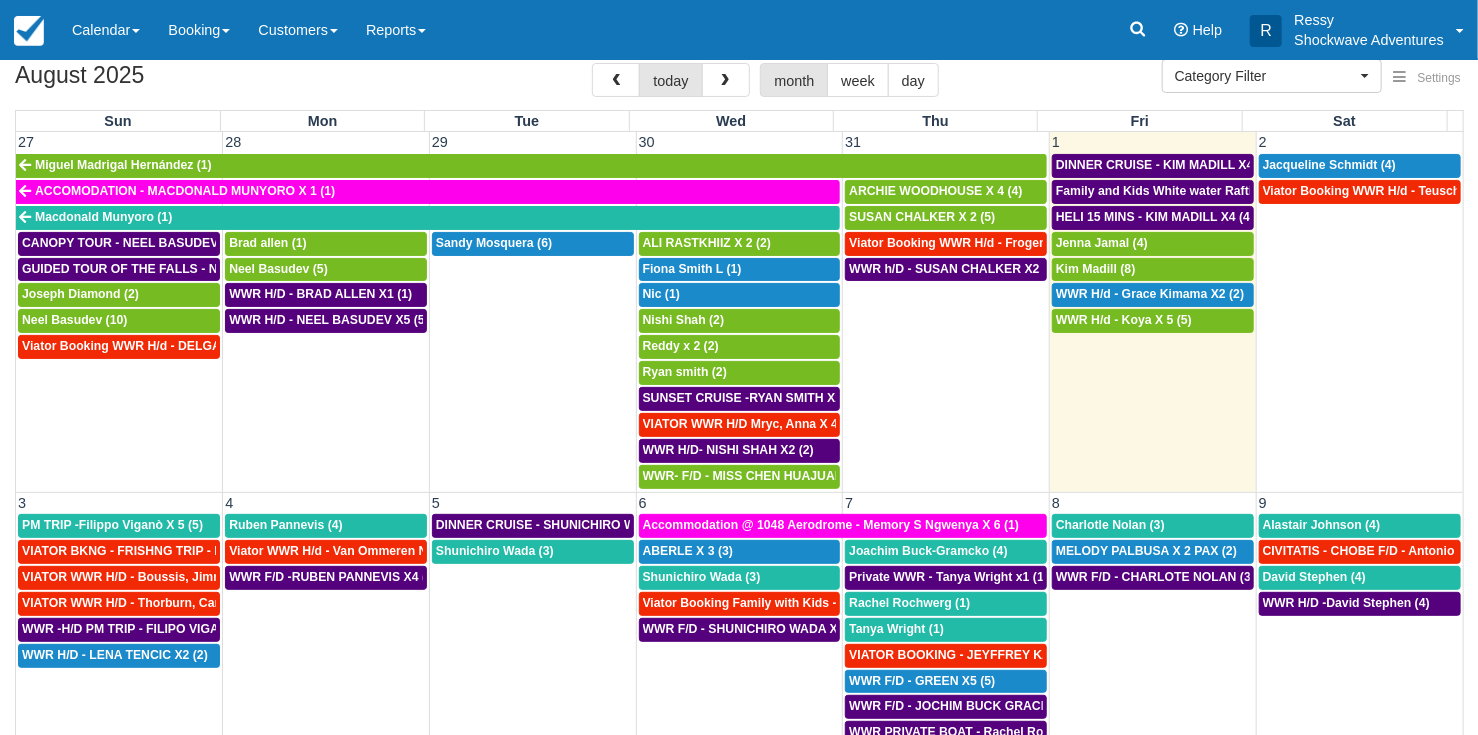 scroll, scrollTop: 80, scrollLeft: 0, axis: vertical 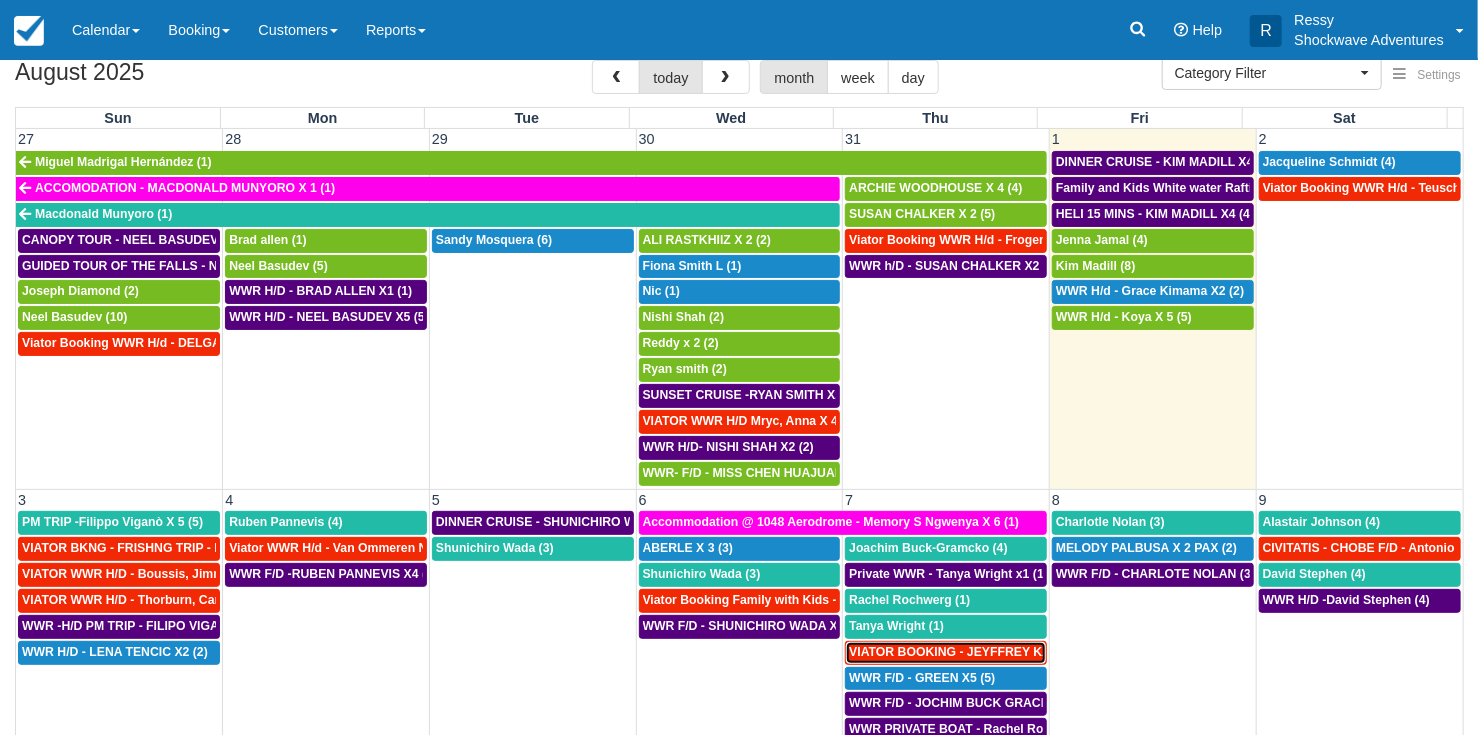 click on "VIATOR BOOKING - JEYFFREY KAYLEIGH X 1 (1)" at bounding box center (992, 652) 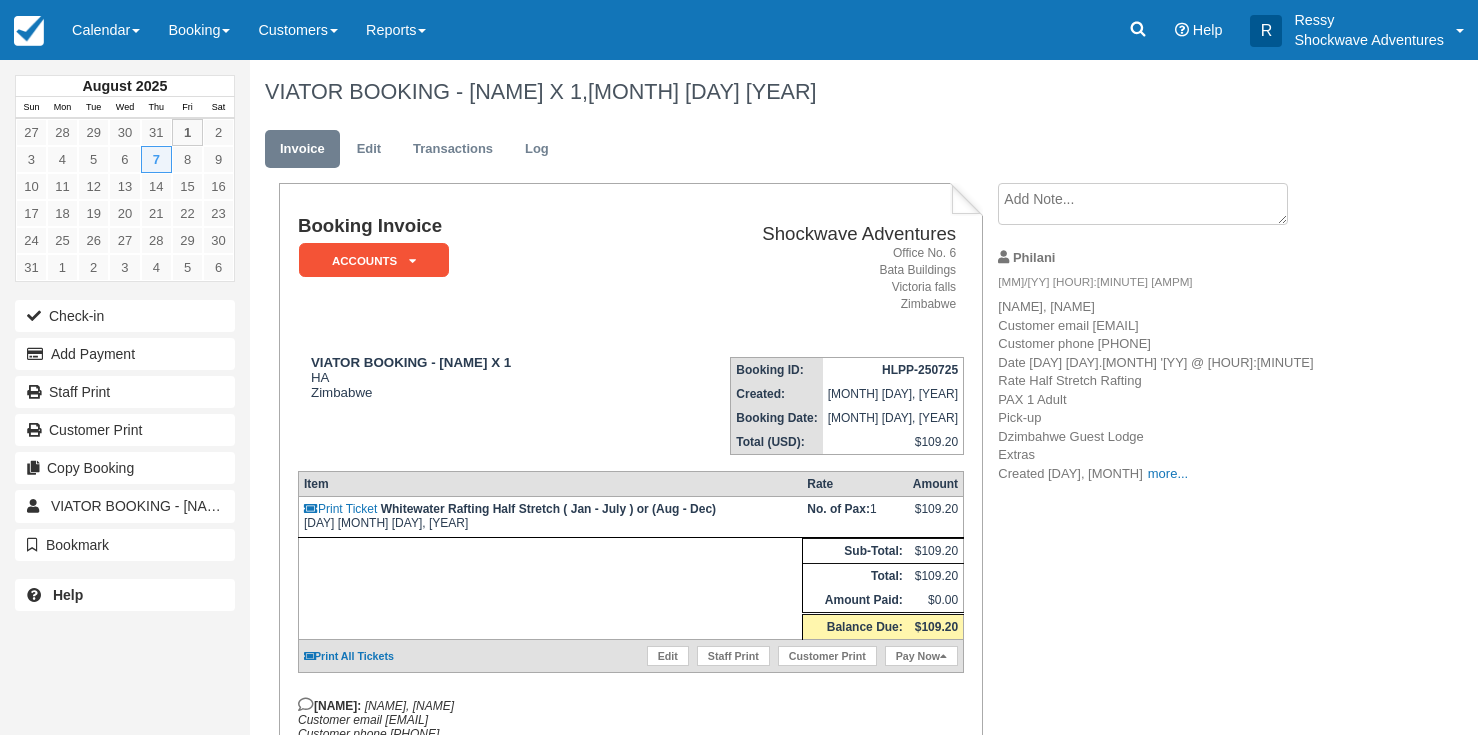 scroll, scrollTop: 0, scrollLeft: 0, axis: both 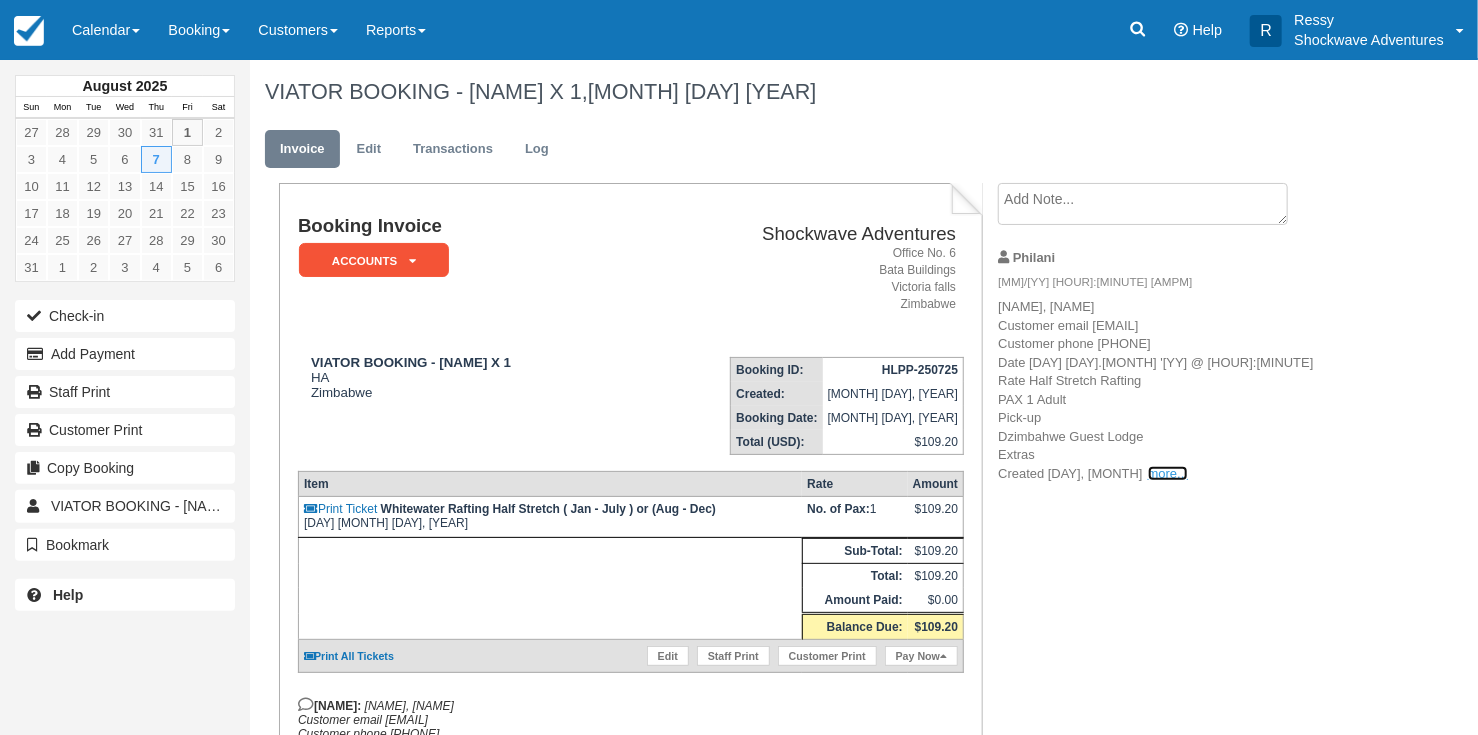click on "more..." at bounding box center [1168, 473] 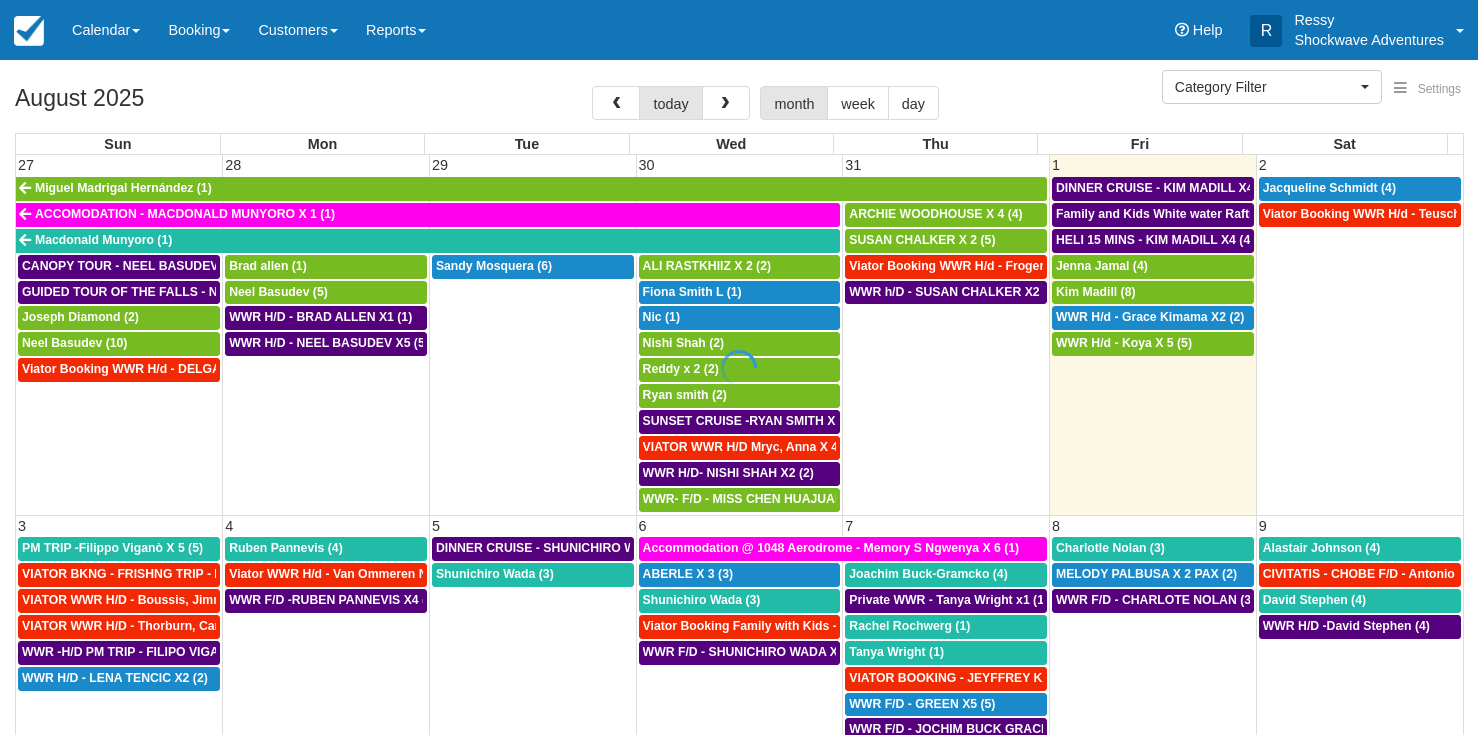 select 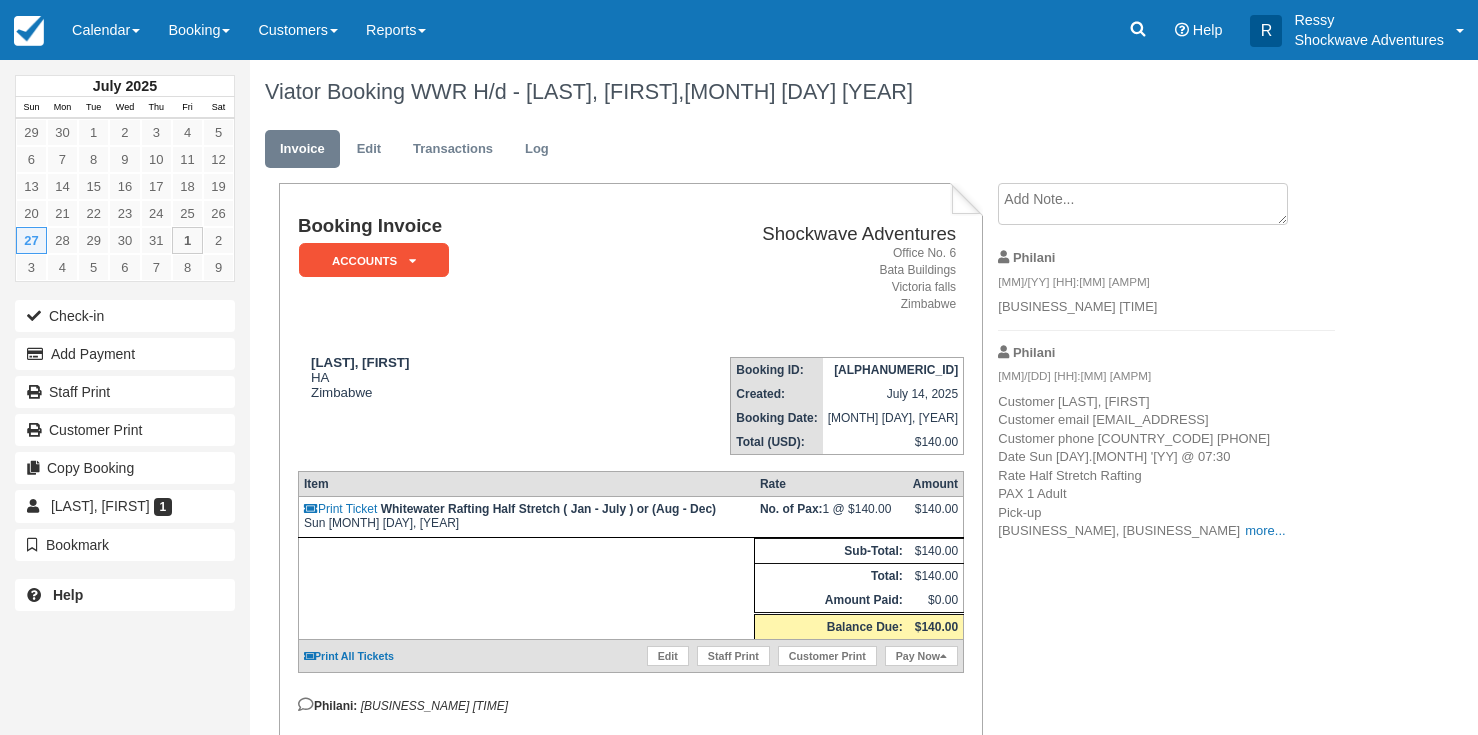 scroll, scrollTop: 0, scrollLeft: 0, axis: both 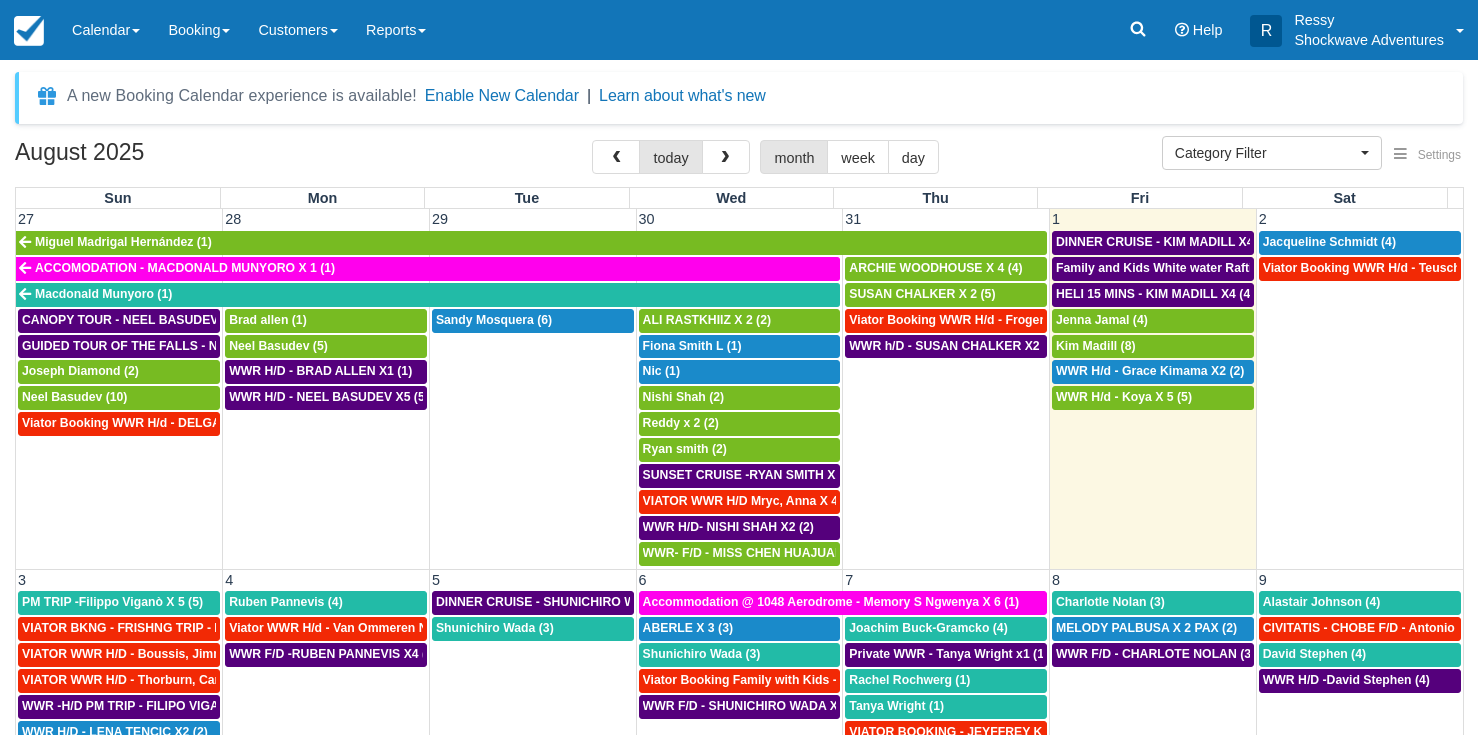 select 